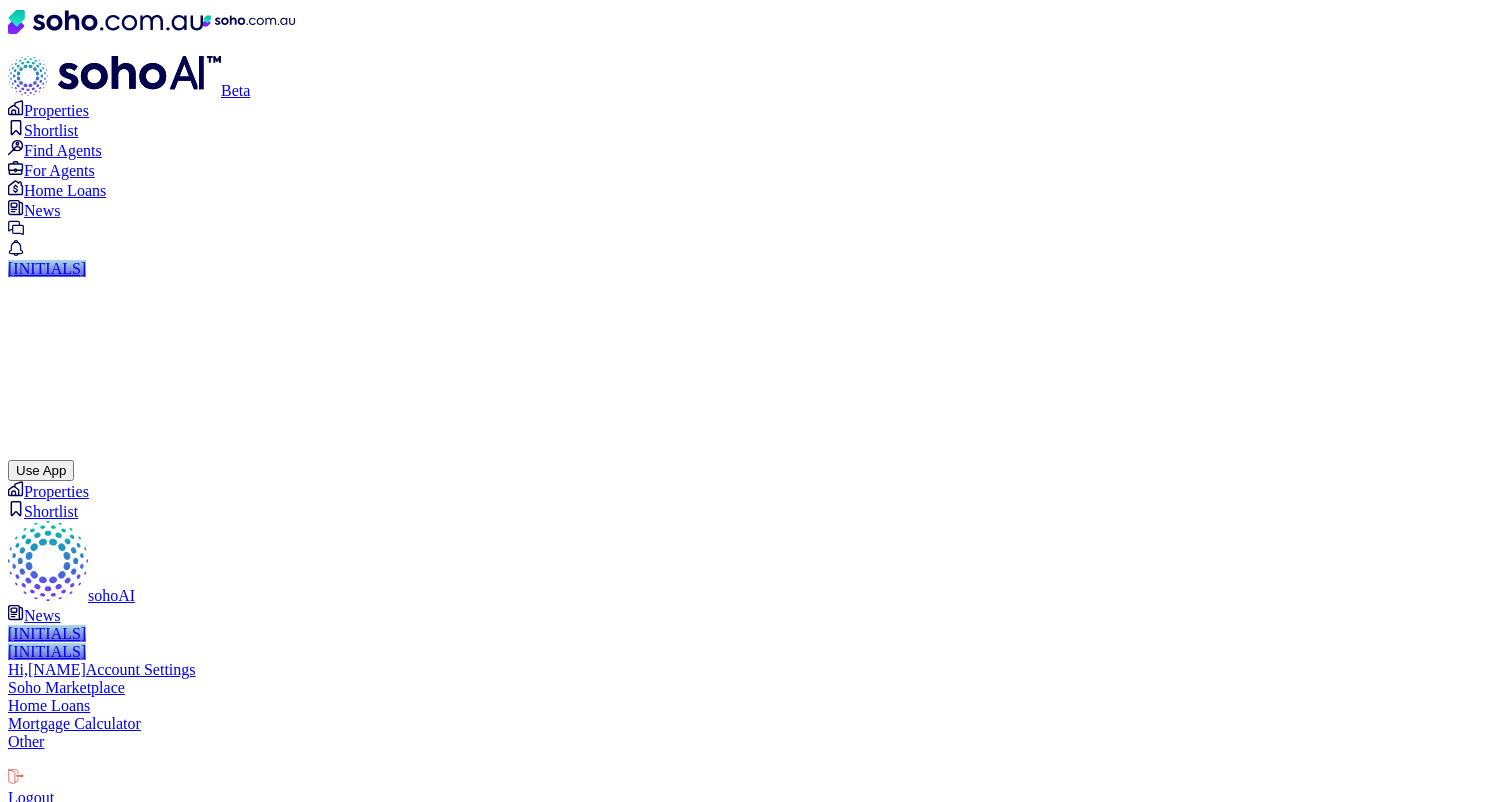 scroll, scrollTop: 0, scrollLeft: 0, axis: both 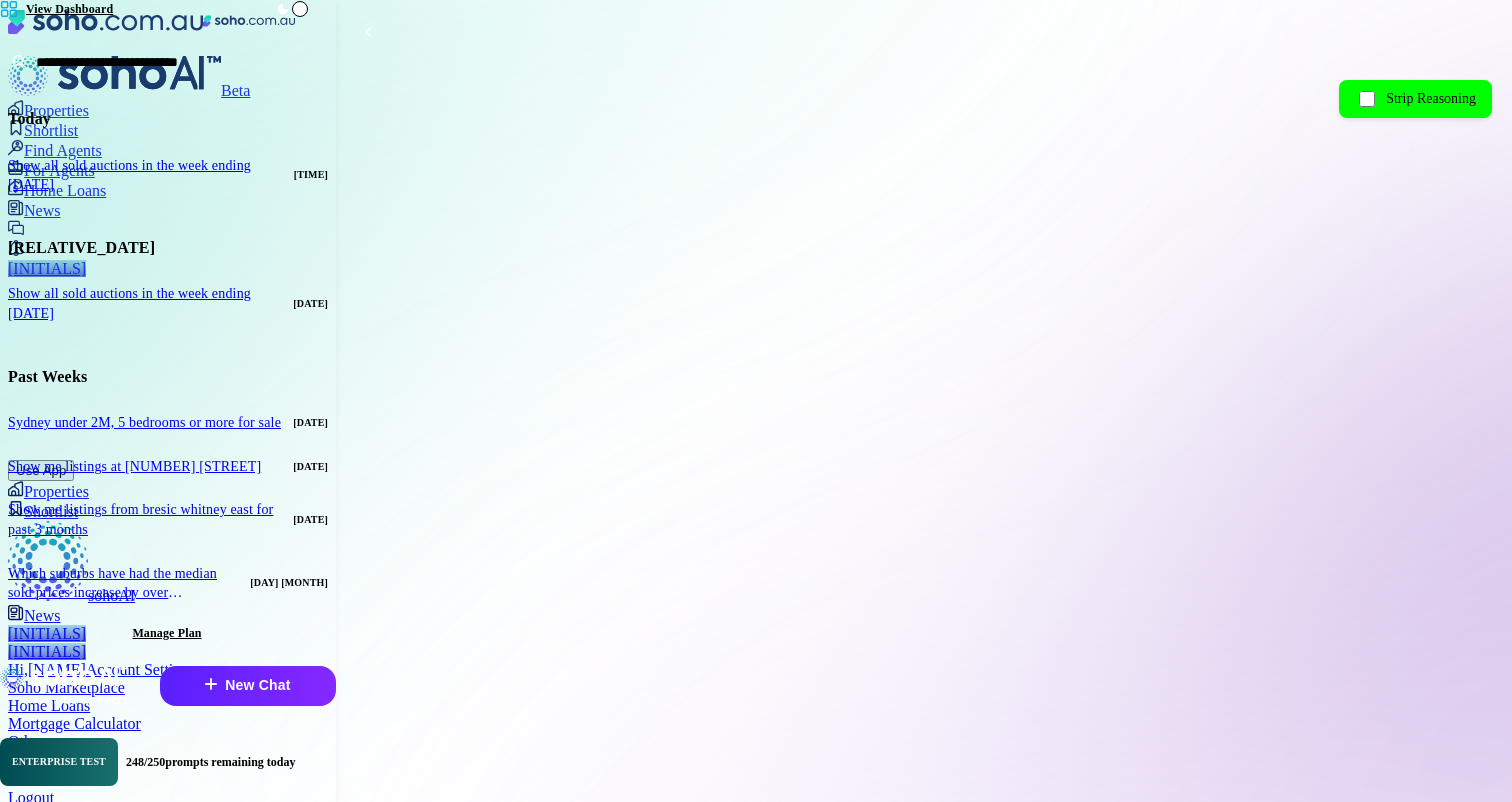 click on "**********" at bounding box center [924, 1383] 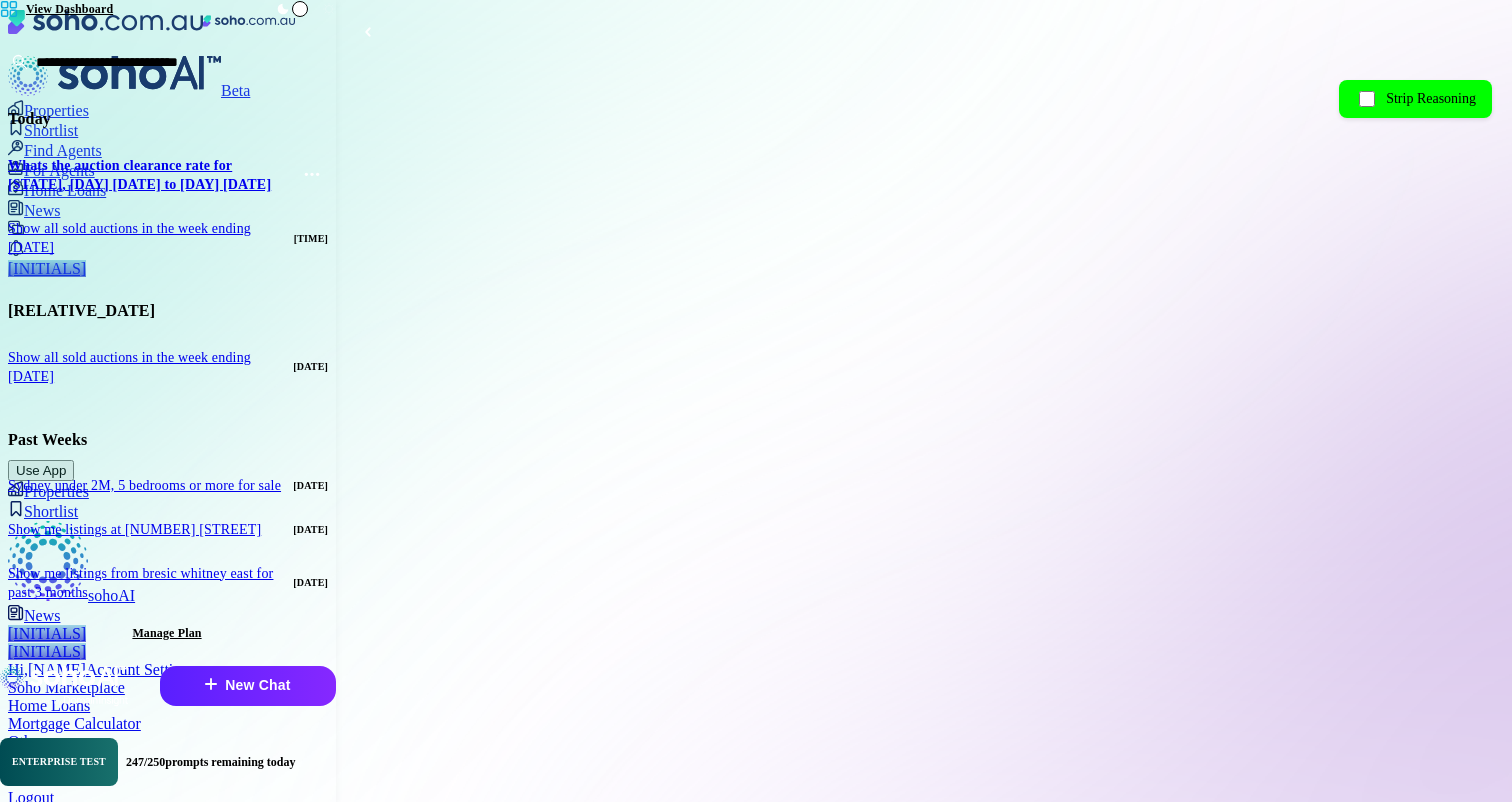 click on "Whats the auction clearance rate for [STATE], [DAY] [DATE] to [DAY] [DATE]" at bounding box center [1183, 891] 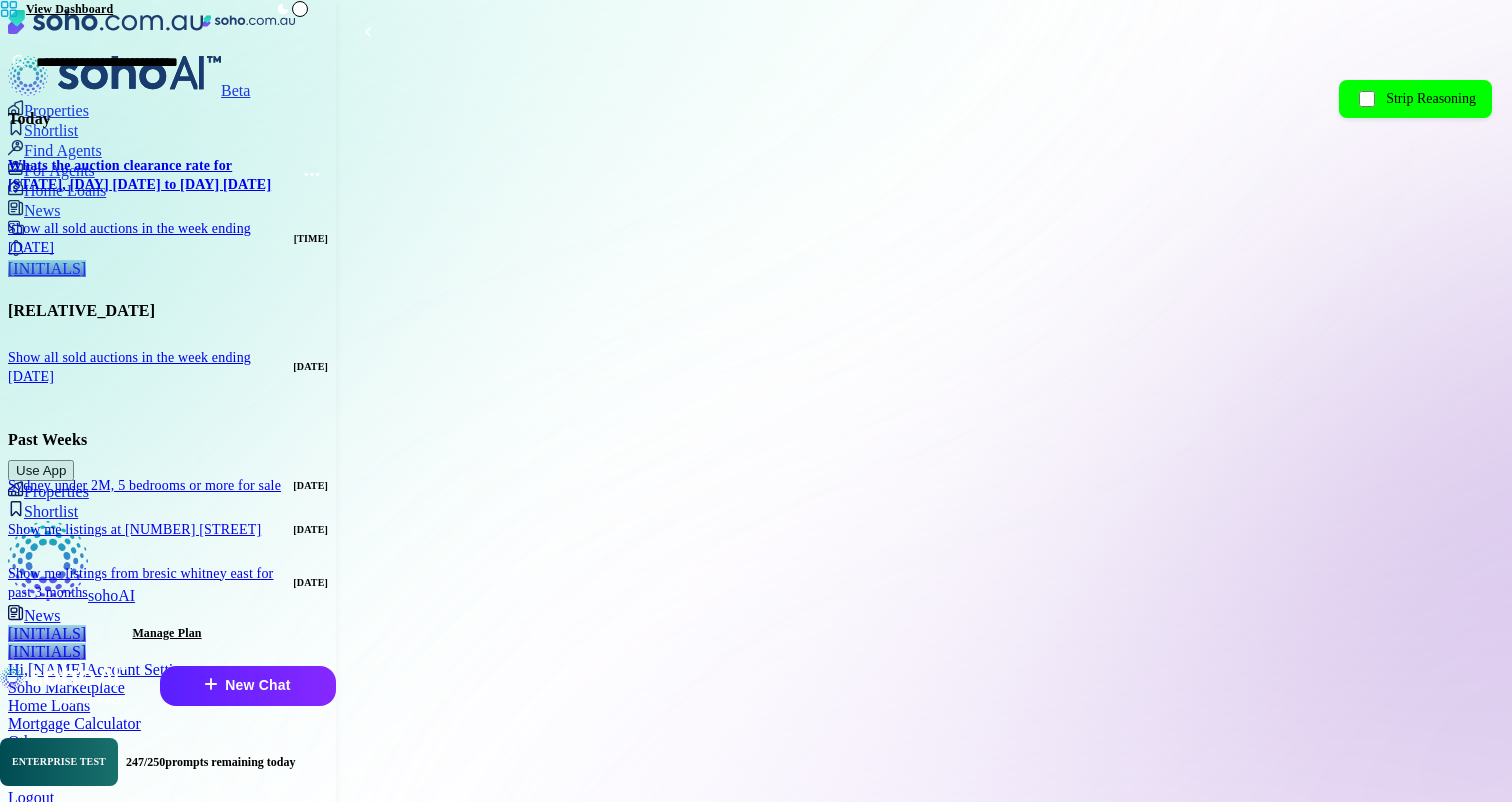click on "**********" at bounding box center [924, 1237] 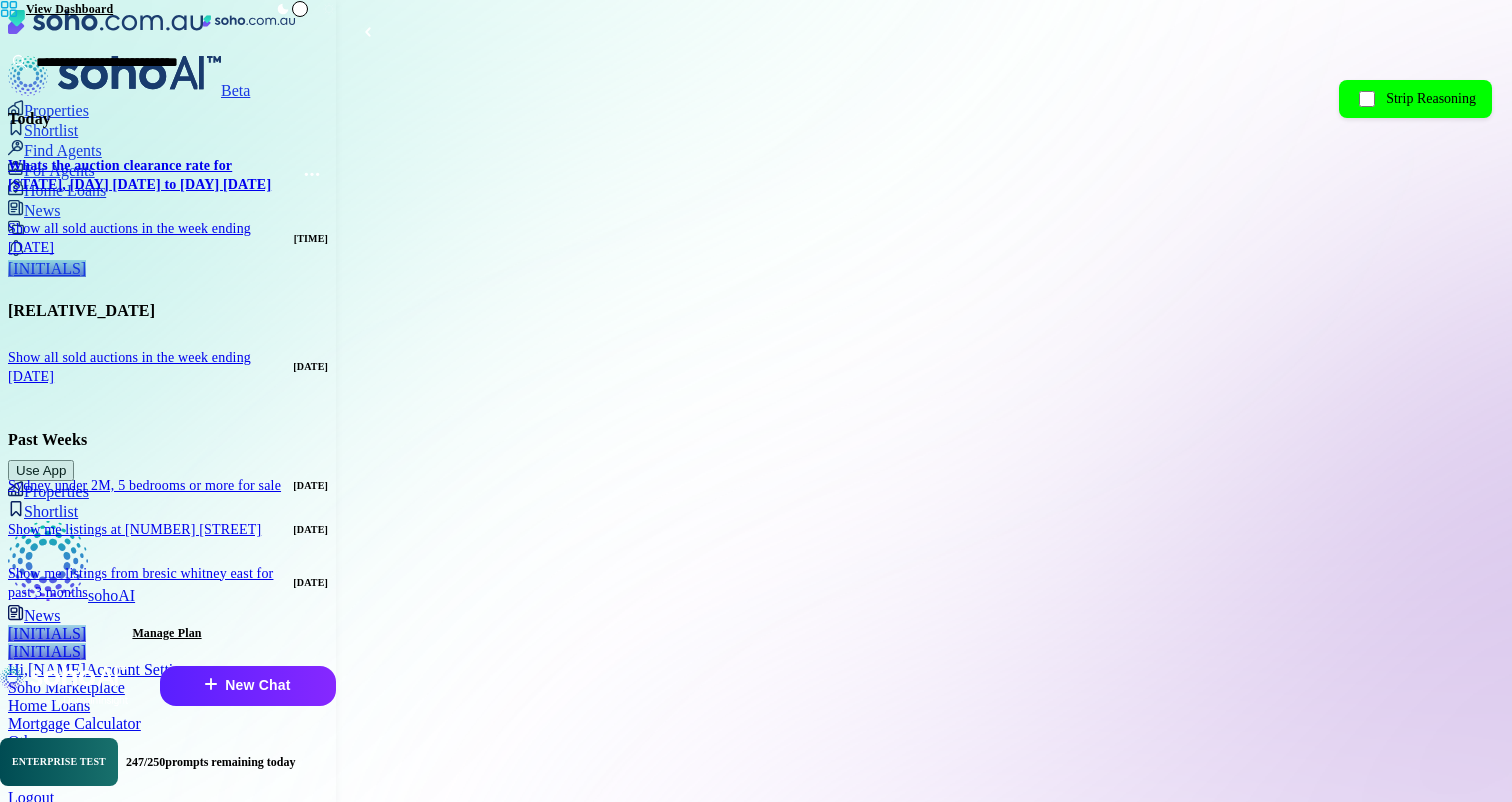 click on "**********" at bounding box center [924, 1237] 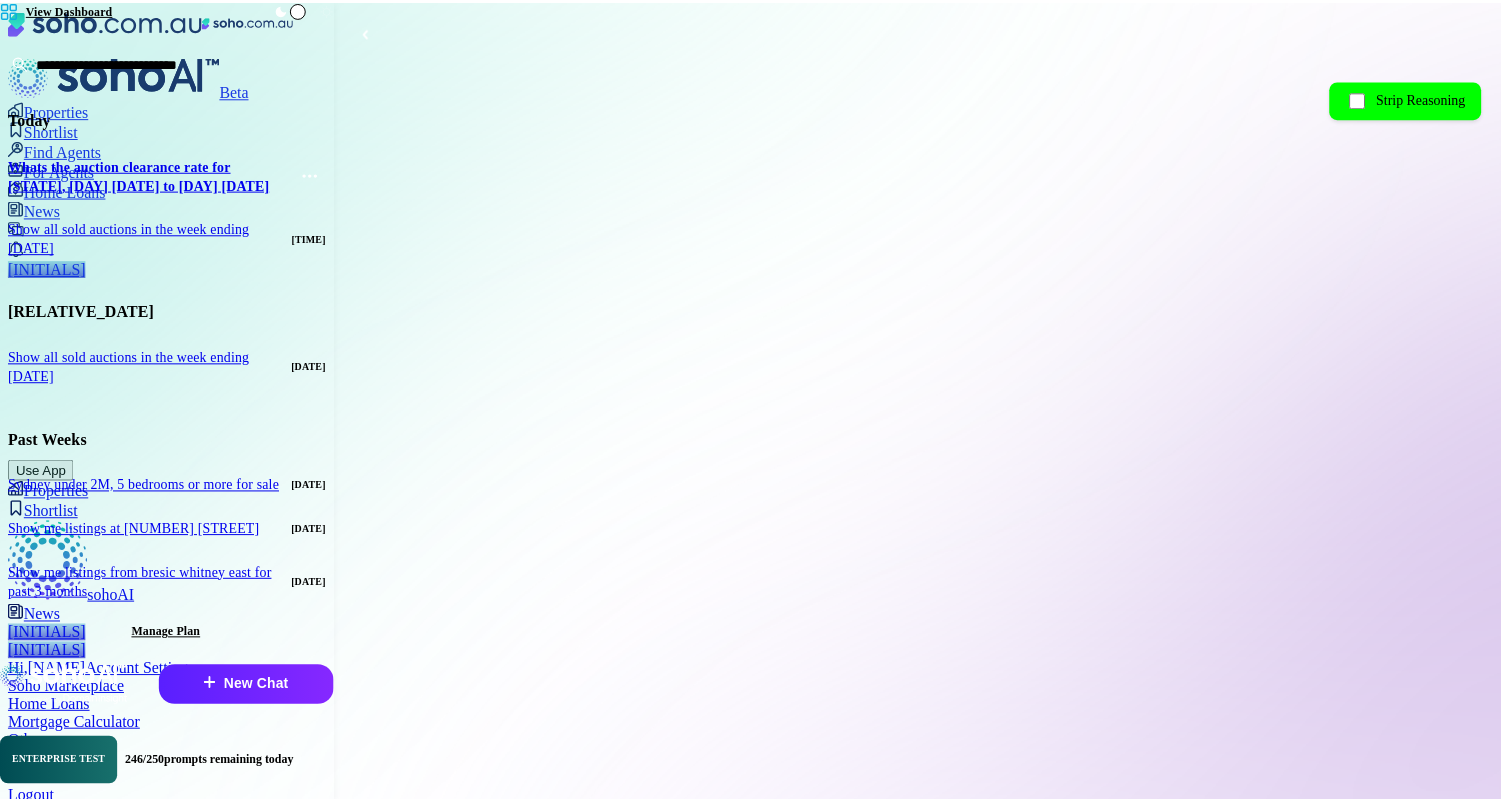 scroll, scrollTop: 30, scrollLeft: 0, axis: vertical 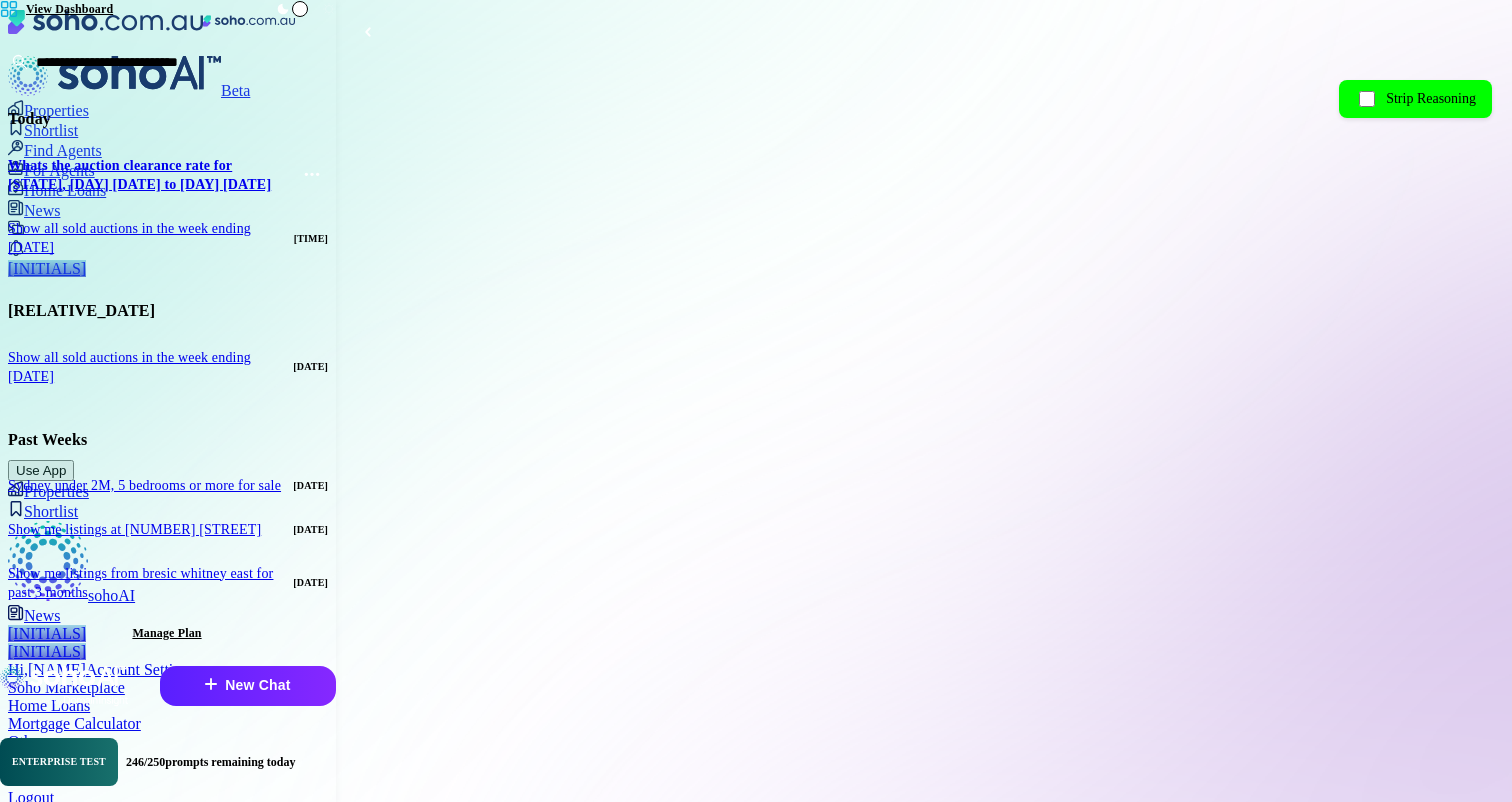 click on "Total Sold" at bounding box center [587, 1296] 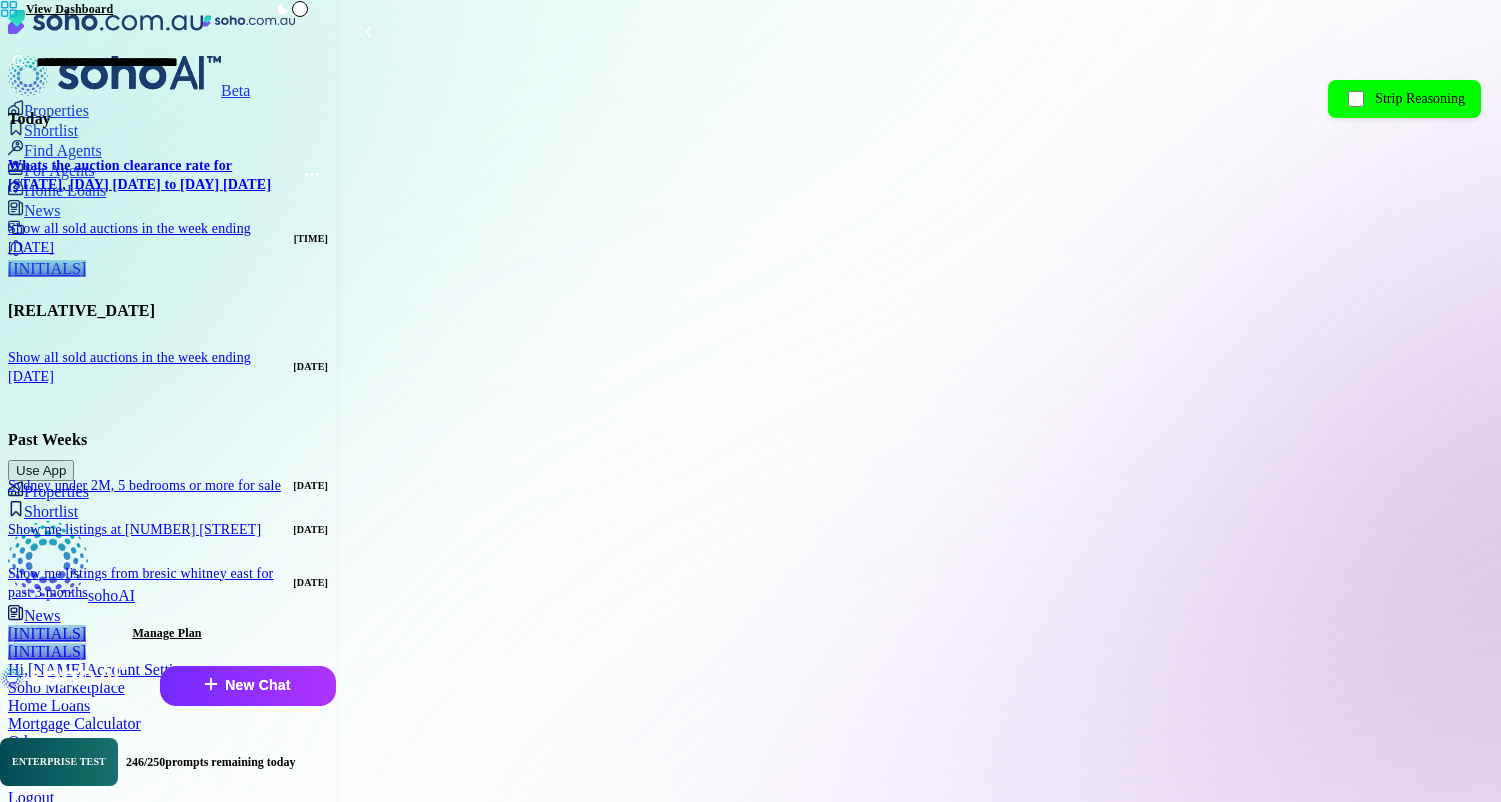 click on "New Chat" at bounding box center (248, 686) 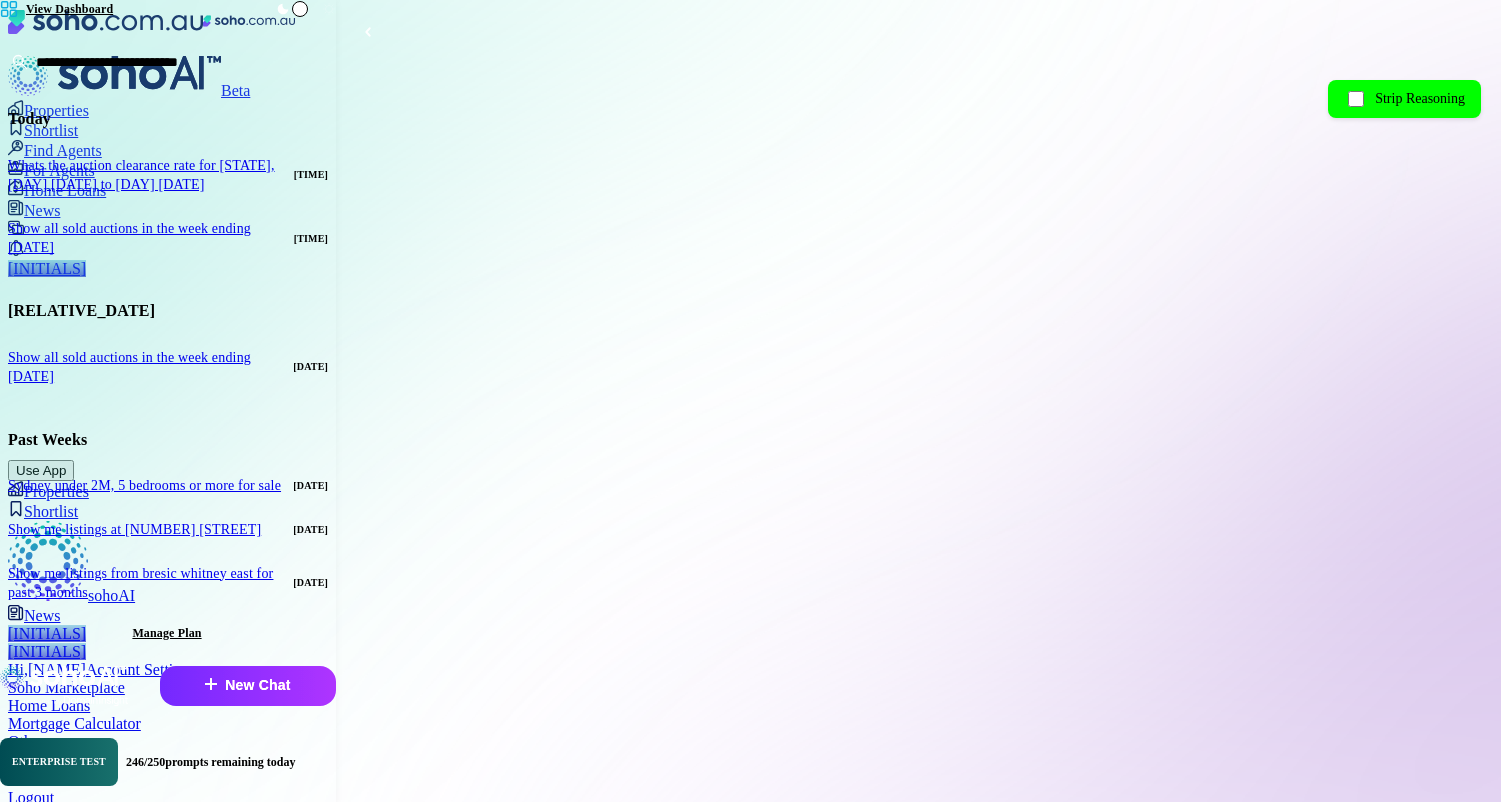scroll, scrollTop: 0, scrollLeft: 0, axis: both 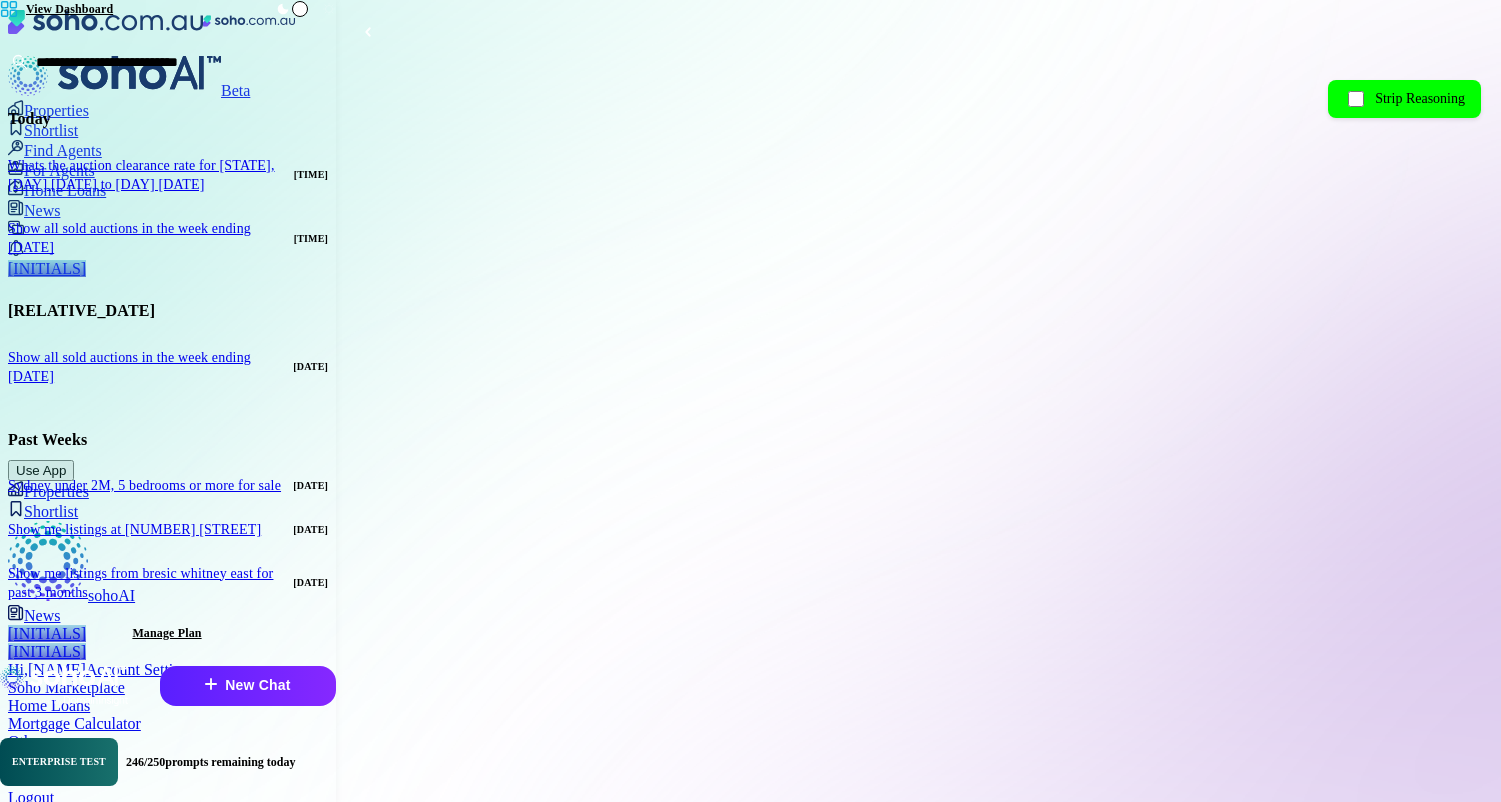 click at bounding box center (925, 1399) 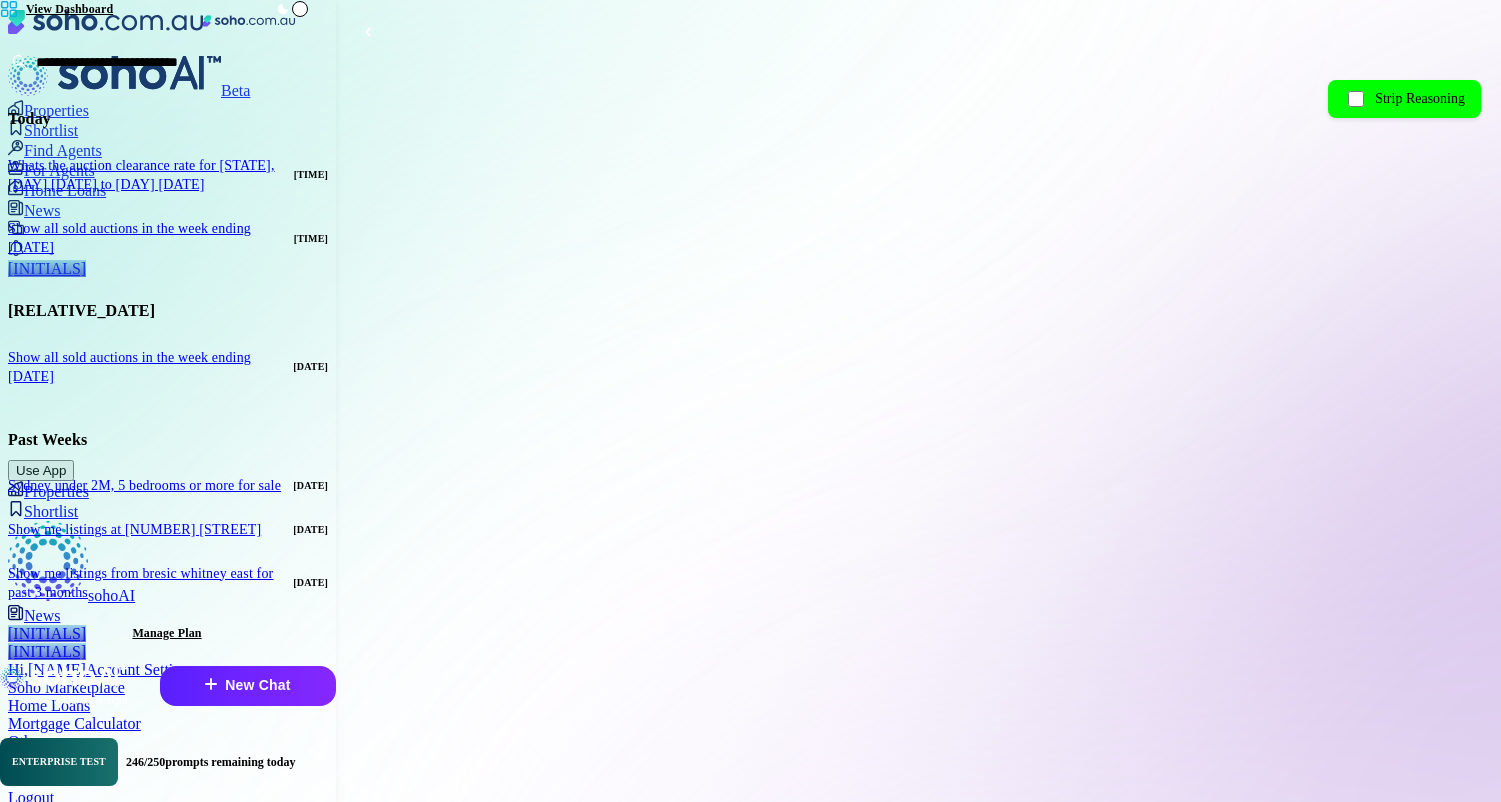 scroll, scrollTop: 0, scrollLeft: 949, axis: horizontal 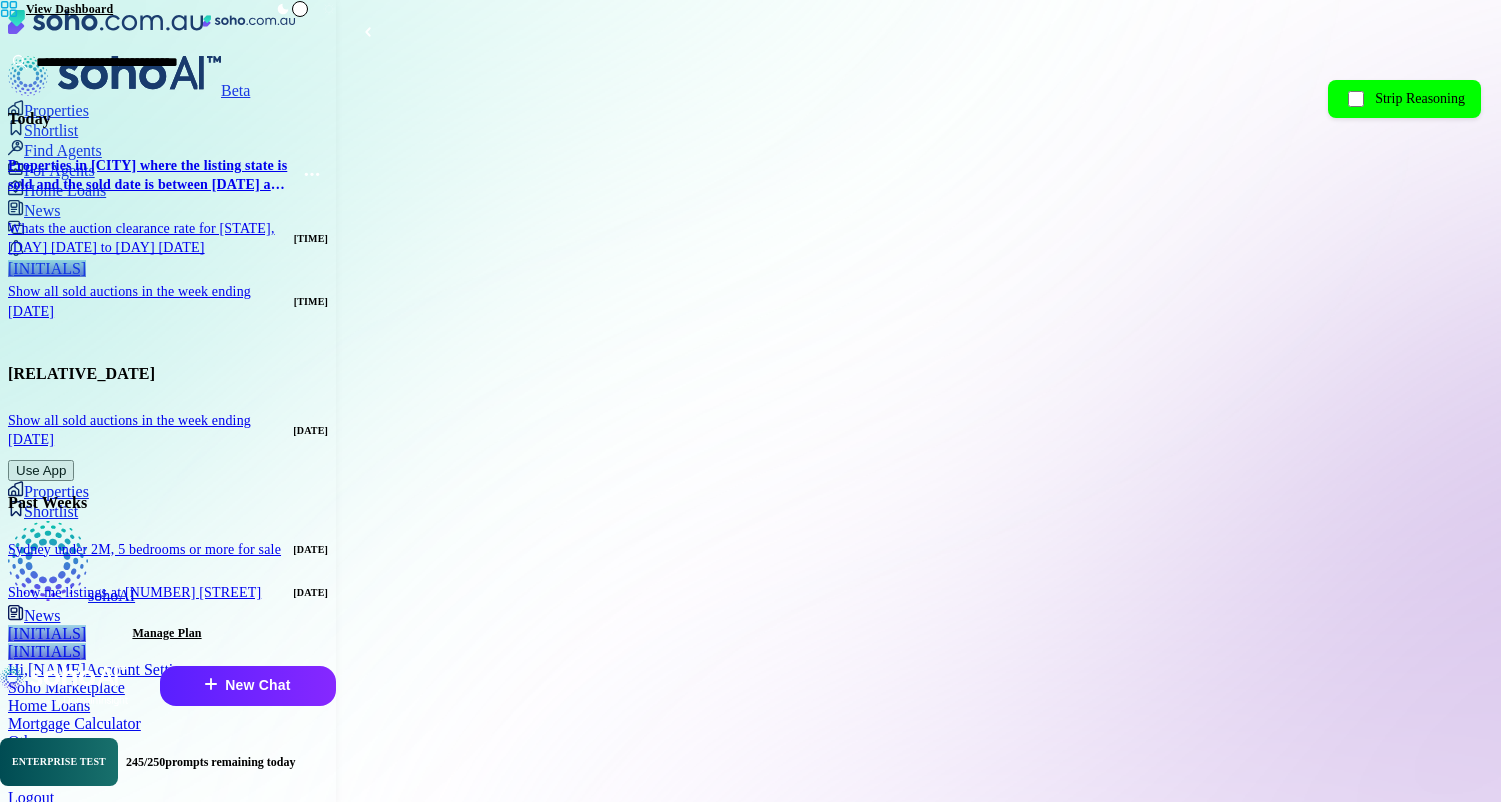 click on "[BEDROOMS] [BEDROOMS] [ROOMS]" at bounding box center (1292, 1356) 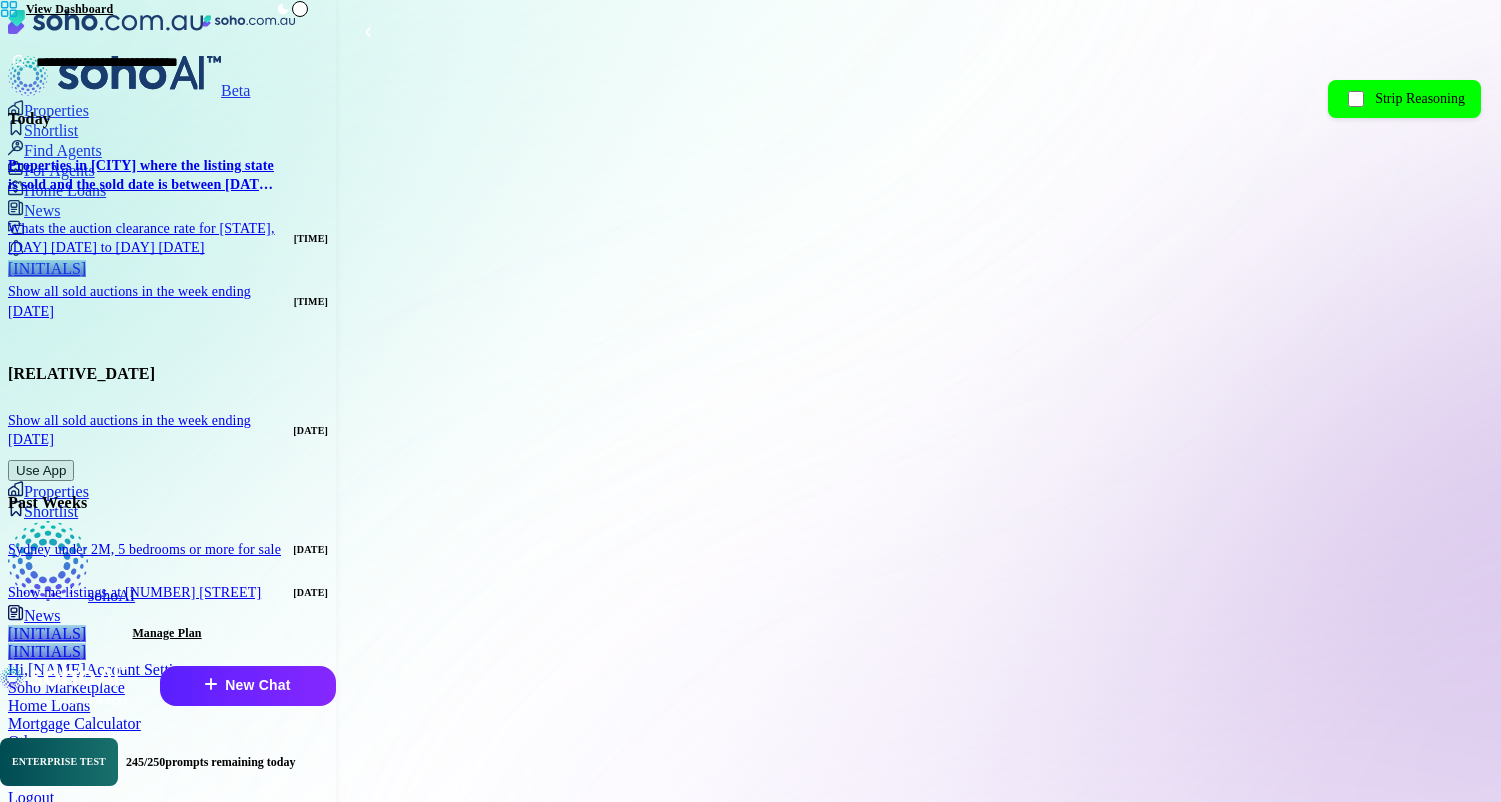 scroll, scrollTop: 868, scrollLeft: 0, axis: vertical 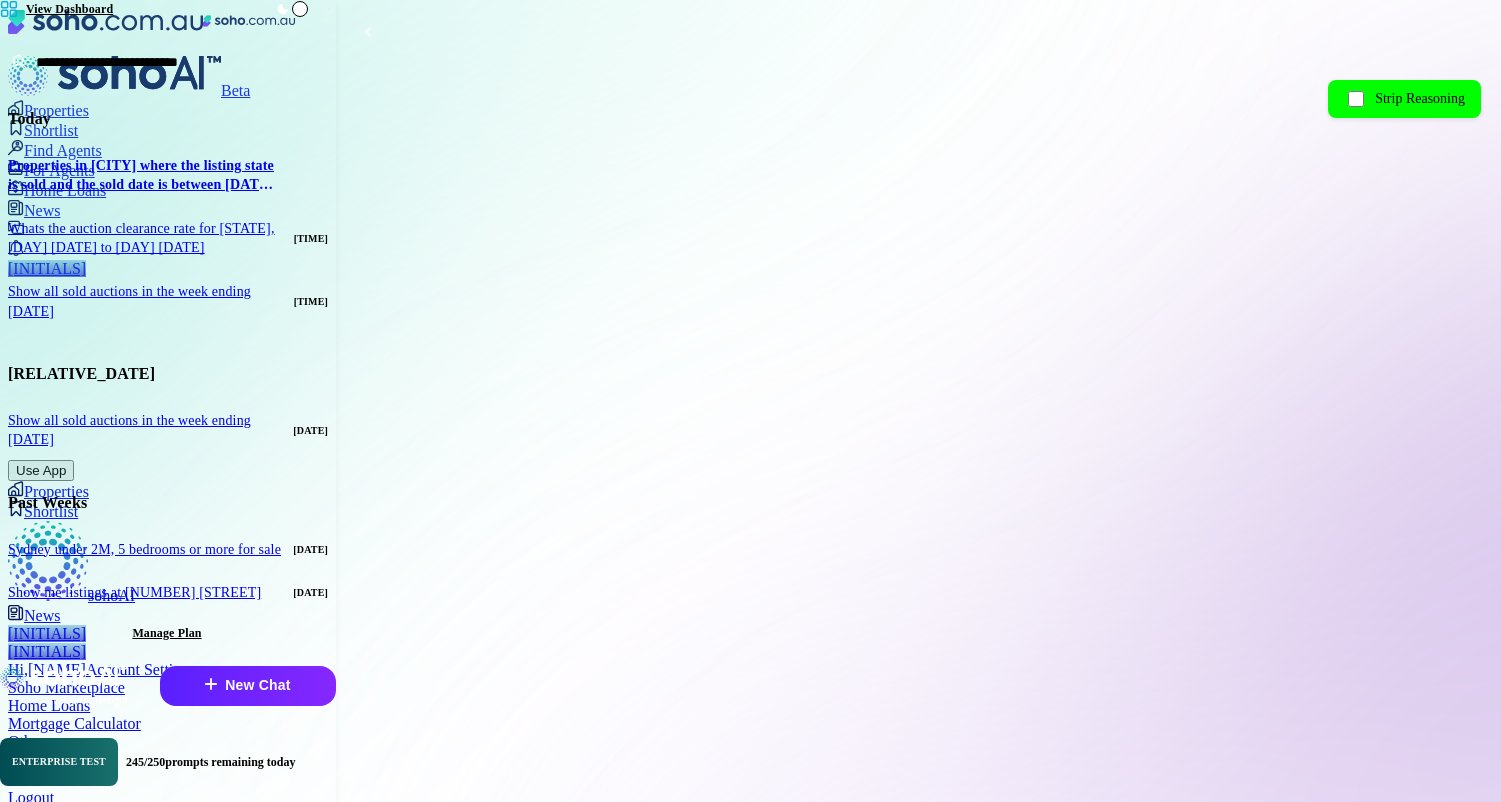 click at bounding box center (463, 1799) 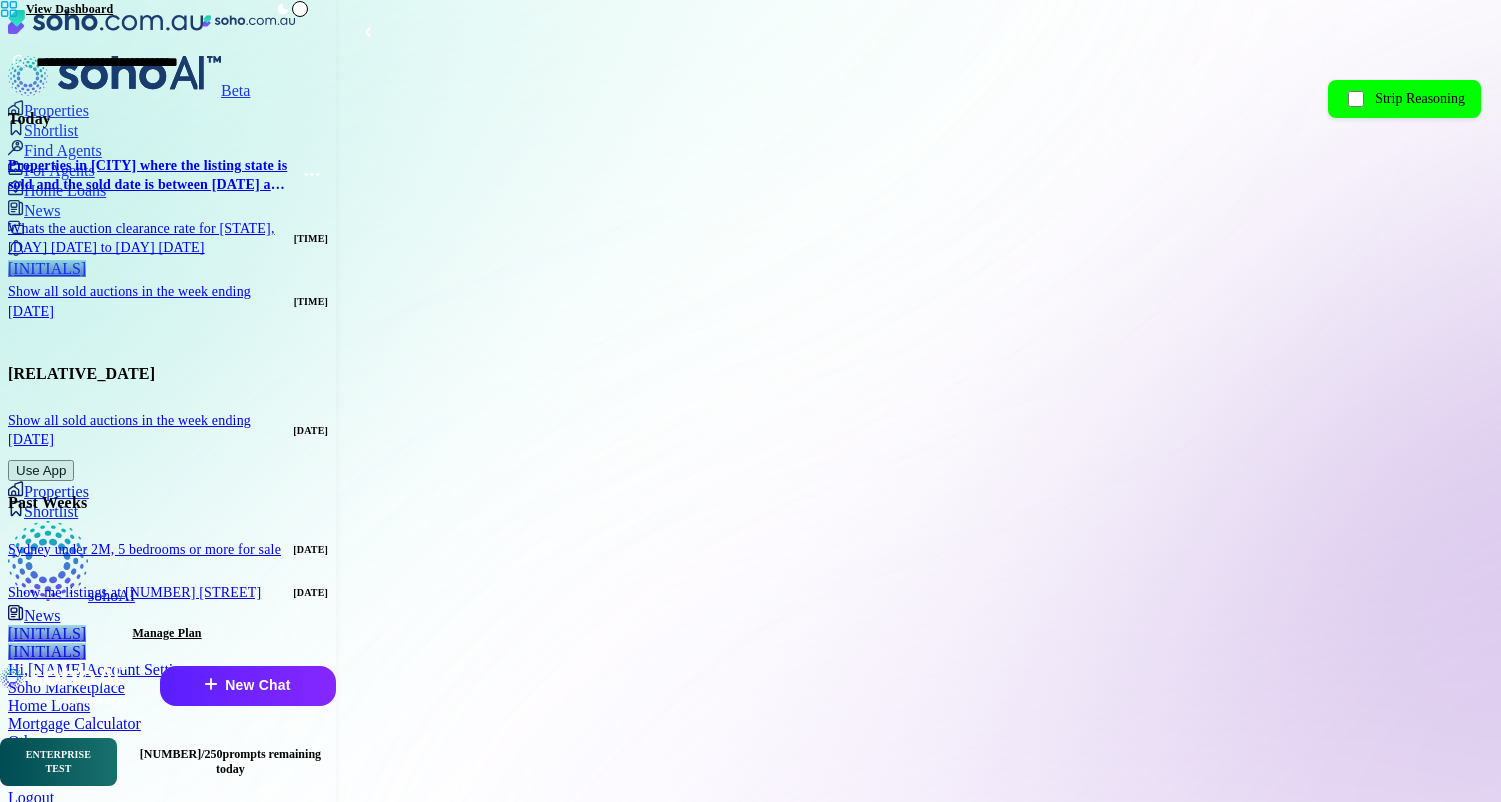 scroll, scrollTop: 1222, scrollLeft: 0, axis: vertical 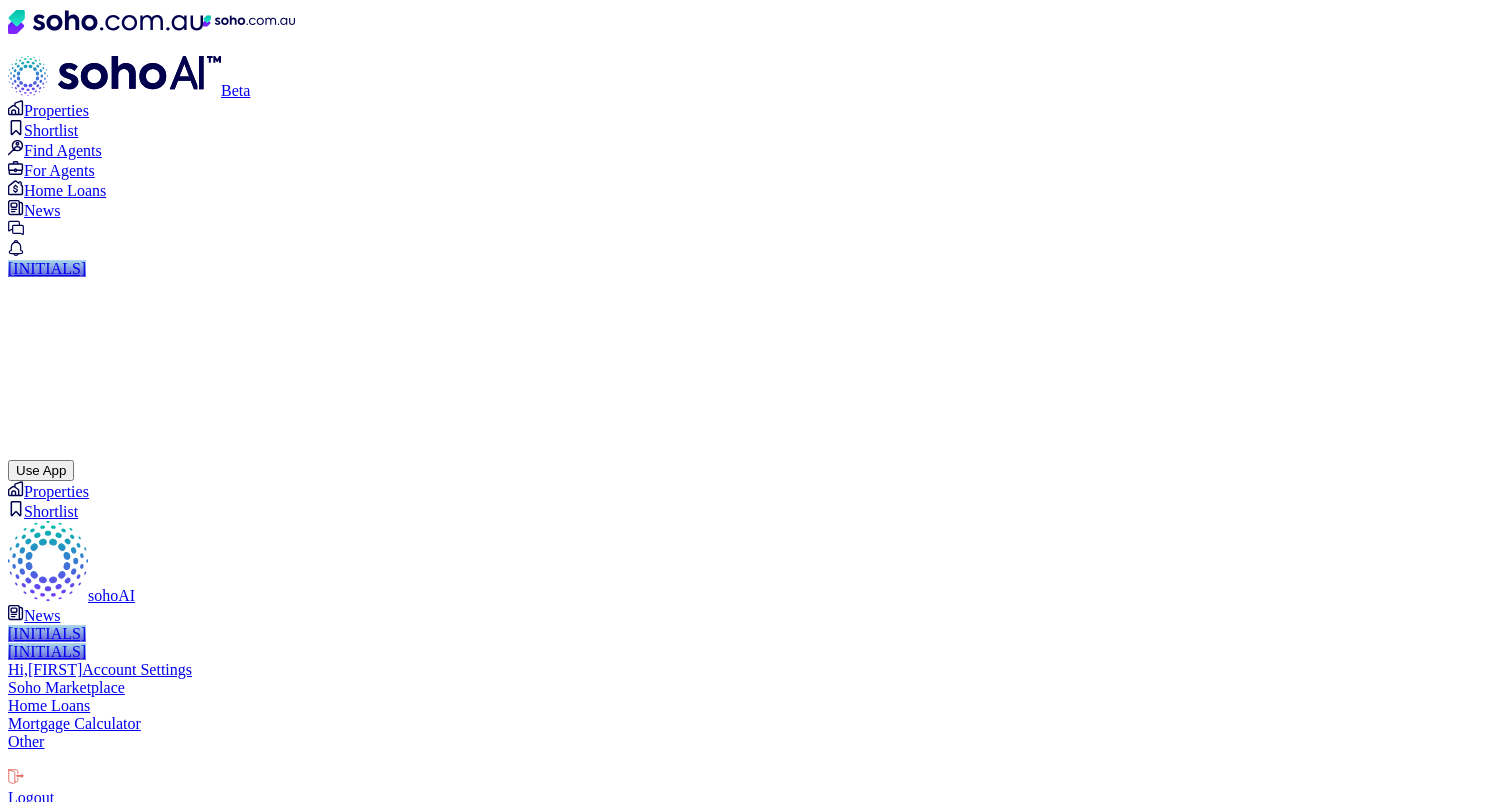 click on "Show all sold auctions in the week ending [DAY] [MONTH] [YEAR]" at bounding box center [924, 10297] 